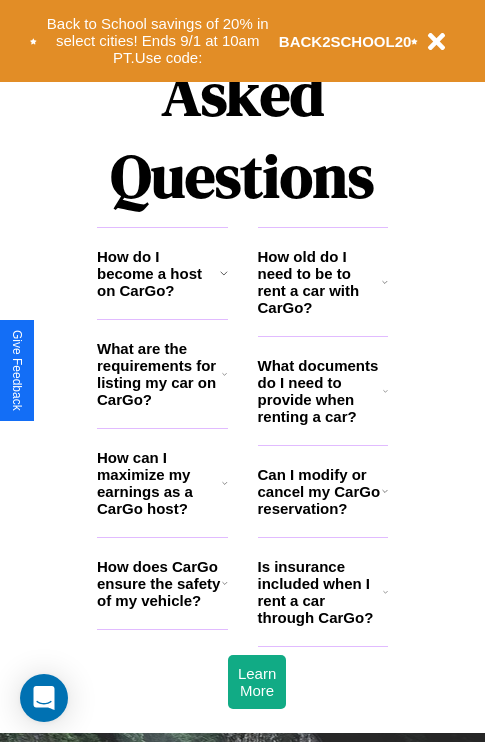 scroll, scrollTop: 2423, scrollLeft: 0, axis: vertical 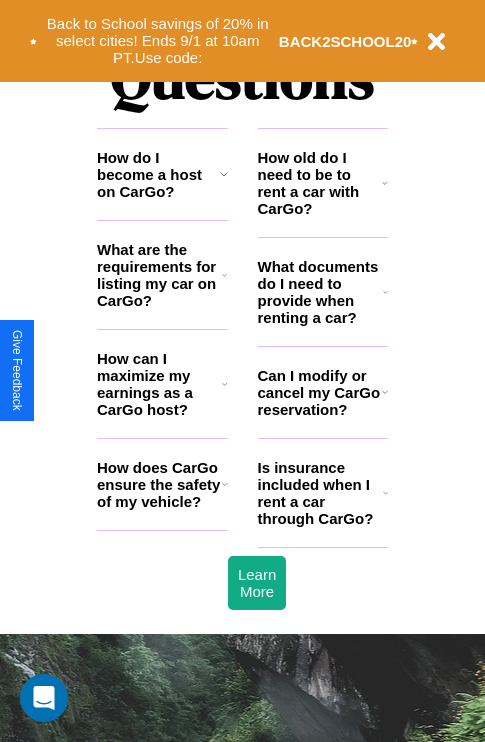 click on "What are the requirements for listing my car on CarGo?" at bounding box center (159, 275) 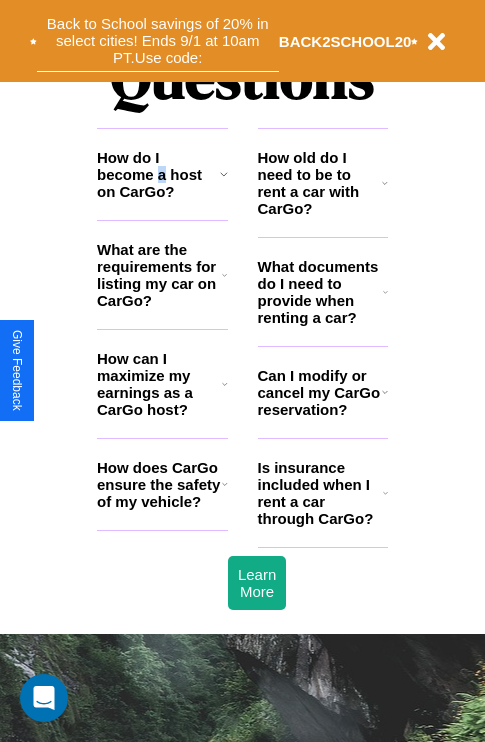 click on "Back to School savings of 20% in select cities! Ends 9/1 at 10am PT.  Use code:" at bounding box center (158, 41) 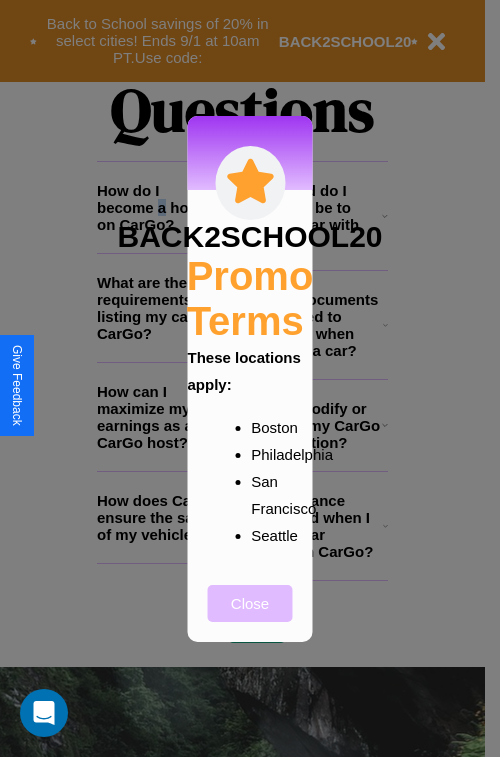click on "Close" at bounding box center (250, 603) 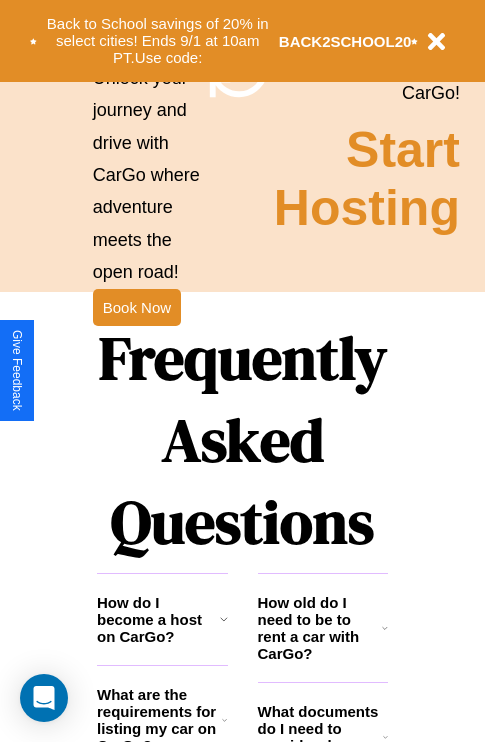 scroll, scrollTop: 1285, scrollLeft: 0, axis: vertical 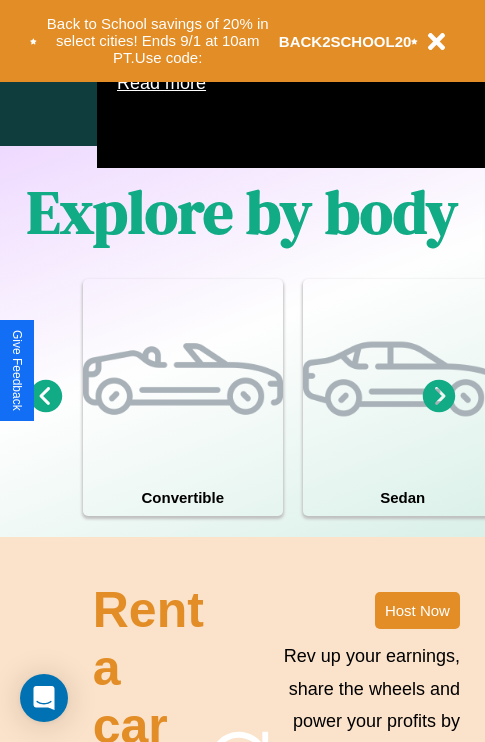 click 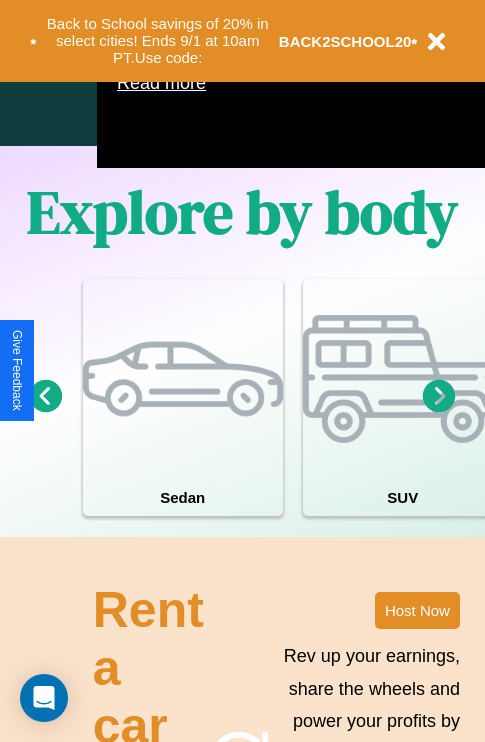 click 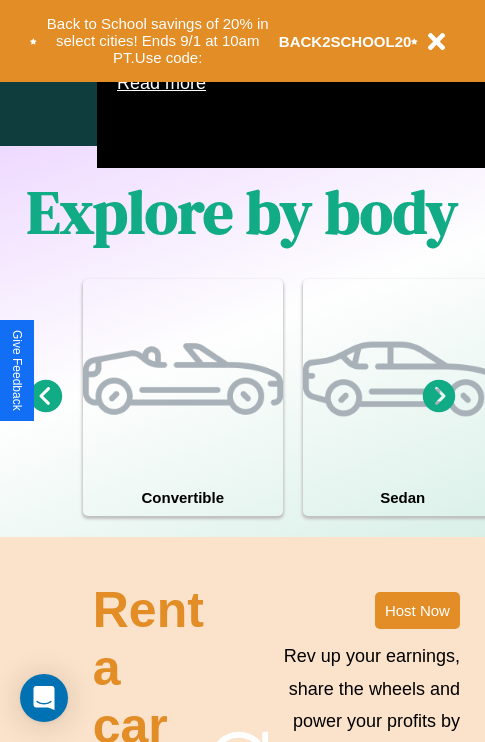 click 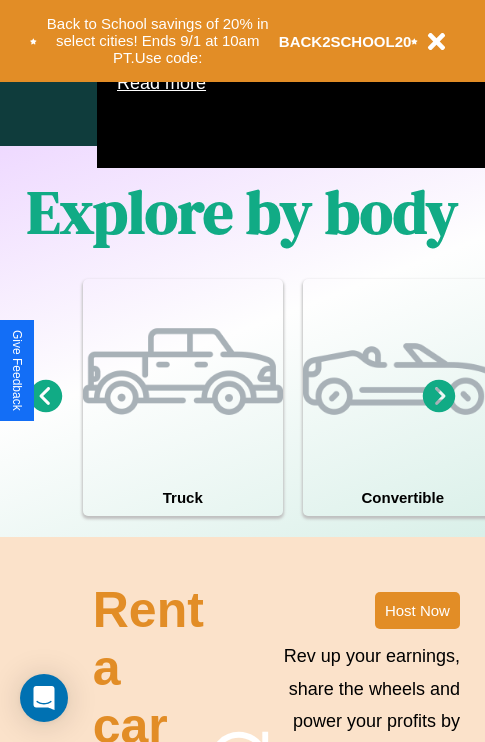 click 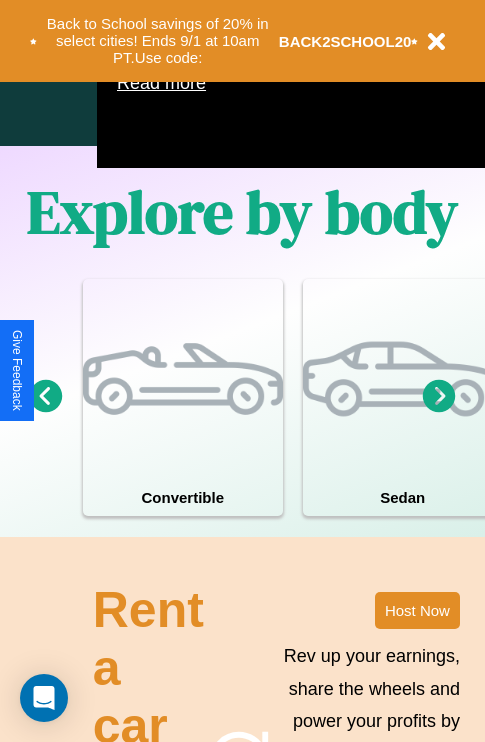 click 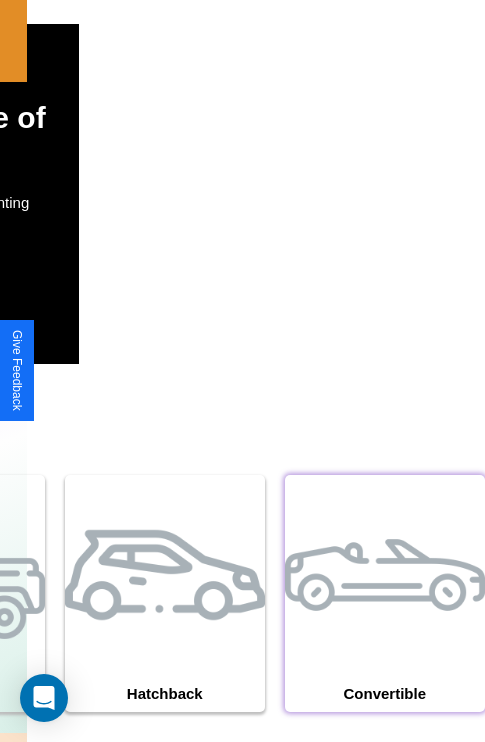 click at bounding box center (385, 575) 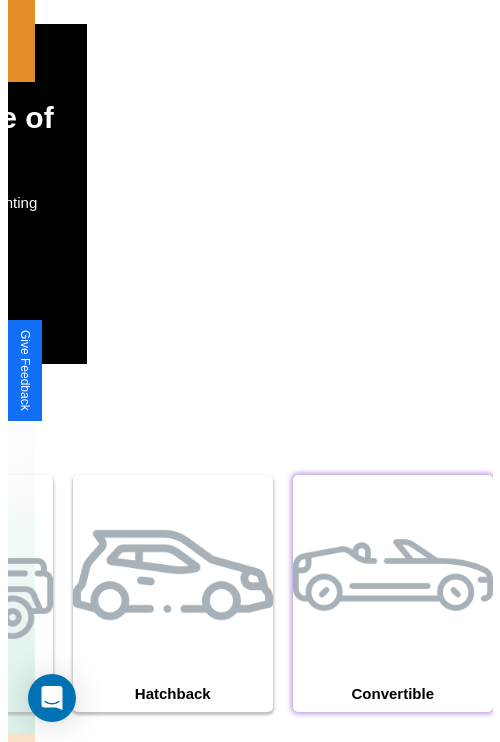 scroll, scrollTop: 0, scrollLeft: 0, axis: both 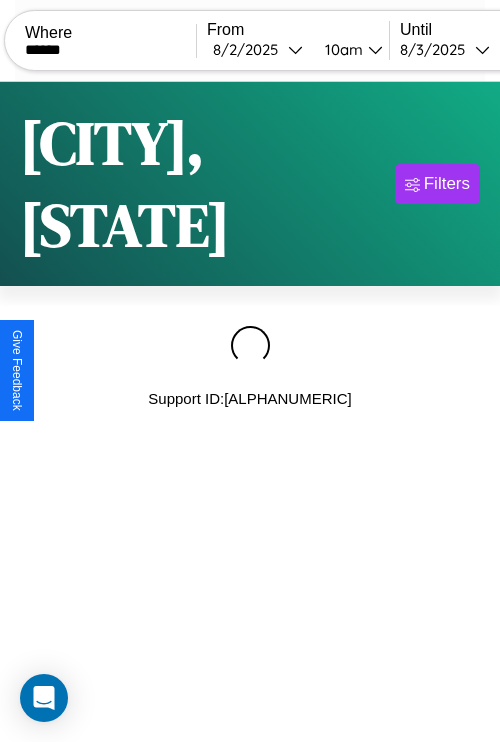 type on "******" 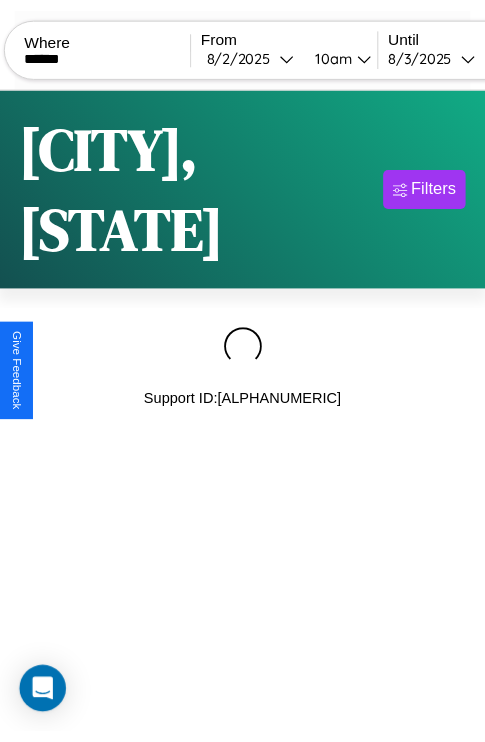 scroll, scrollTop: 0, scrollLeft: 158, axis: horizontal 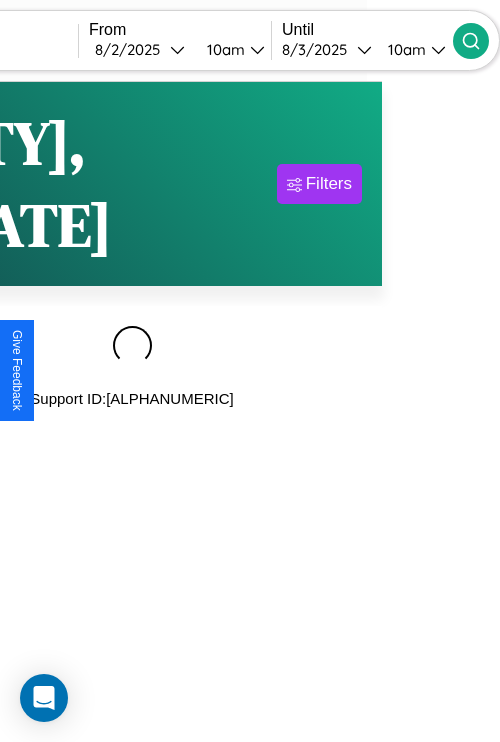 click 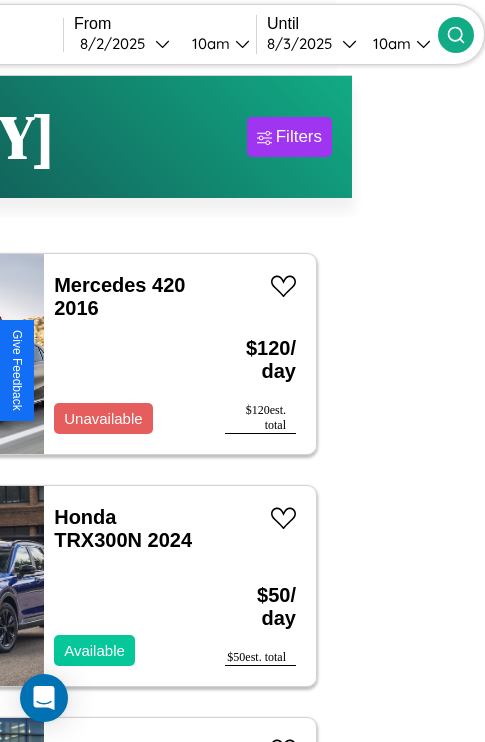scroll, scrollTop: 68, scrollLeft: 70, axis: both 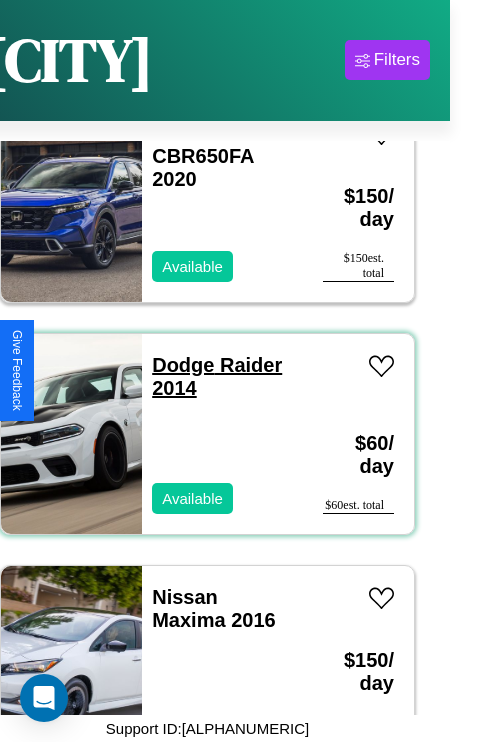 click on "Dodge   Raider   2014" at bounding box center [217, 376] 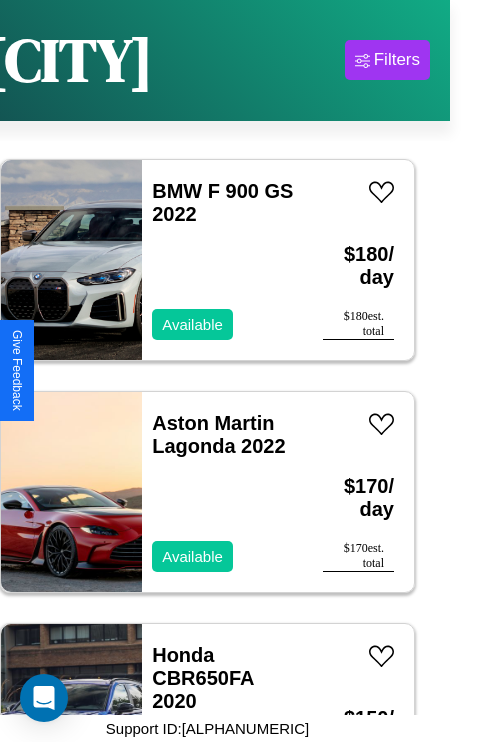 scroll, scrollTop: 8195, scrollLeft: 0, axis: vertical 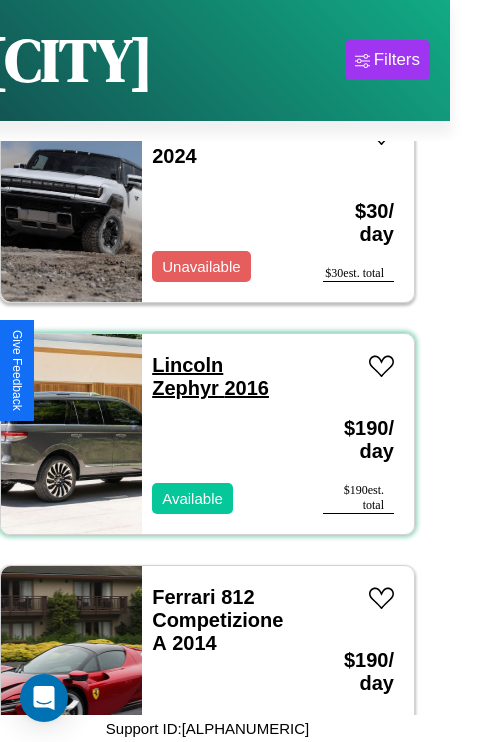 click on "Lincoln   Zephyr   2016" at bounding box center (210, 376) 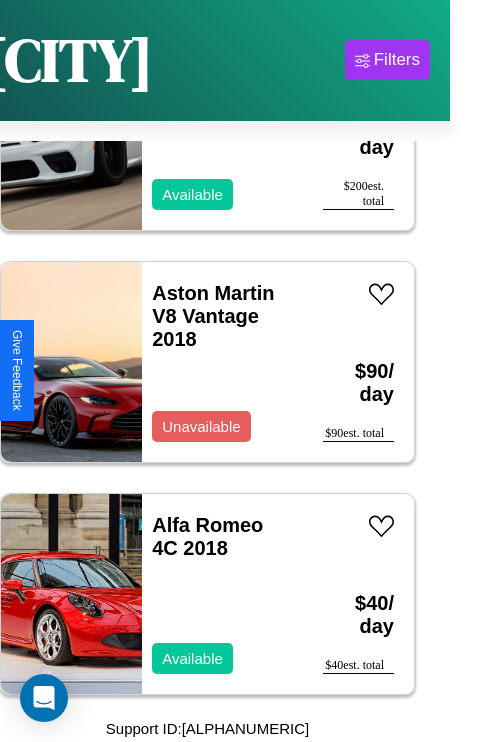 scroll, scrollTop: 26059, scrollLeft: 0, axis: vertical 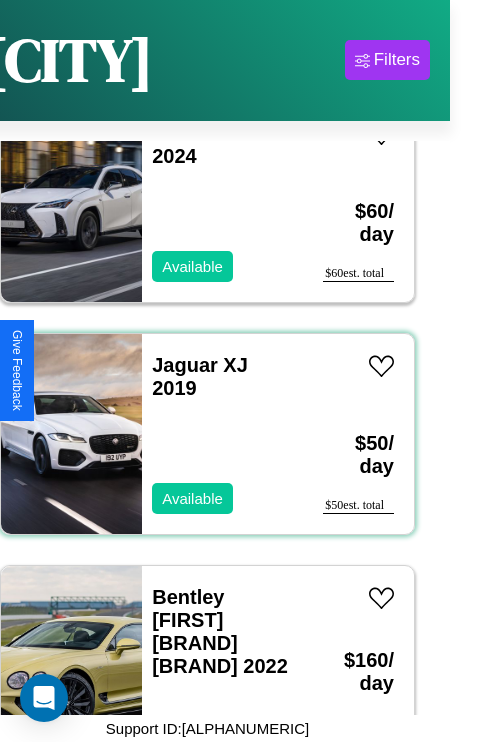 click on "Jaguar   XJ   2019 Available" at bounding box center [222, 434] 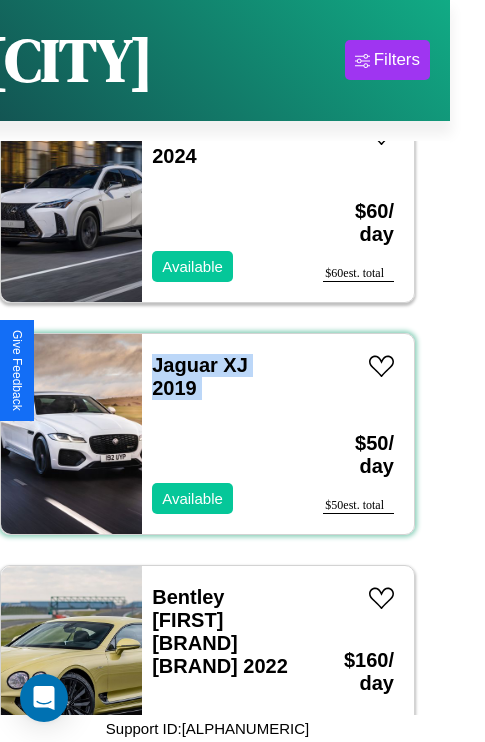 click on "Jaguar   XJ   2019 Available" at bounding box center [222, 434] 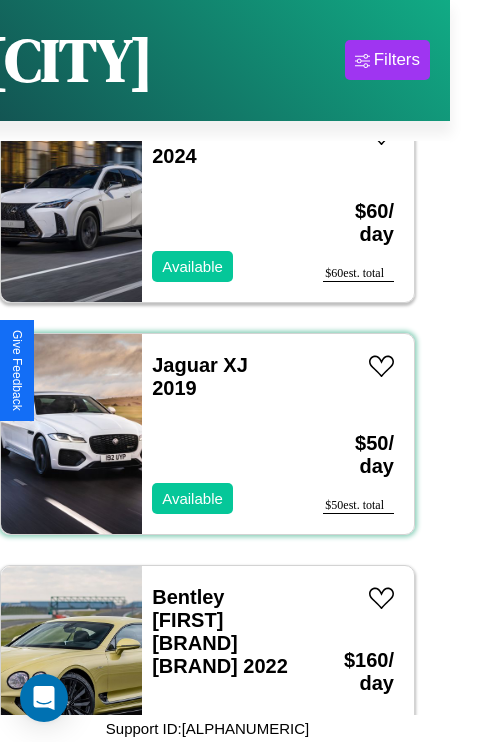 click on "Jaguar   XJ   2019 Available" at bounding box center [222, 434] 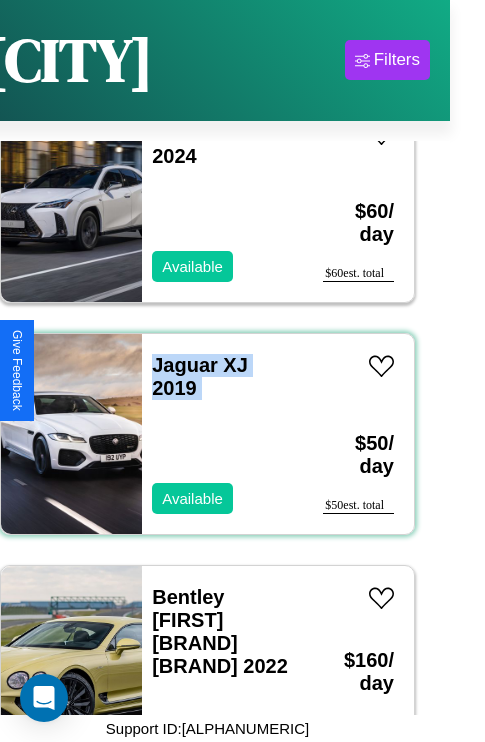 click on "Jaguar   XJ   2019 Available" at bounding box center (222, 434) 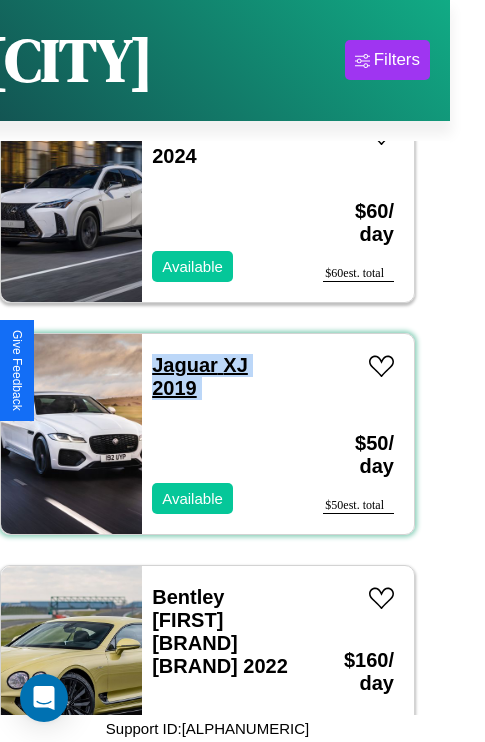 click on "Jaguar   XJ   2019" at bounding box center (200, 376) 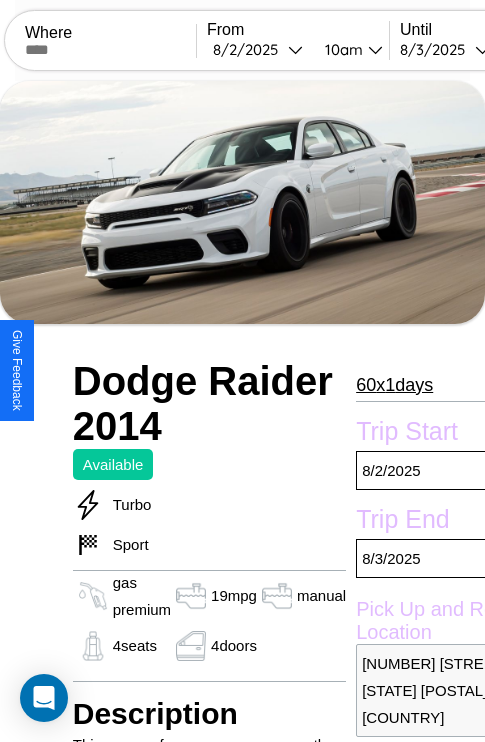 scroll, scrollTop: 869, scrollLeft: 0, axis: vertical 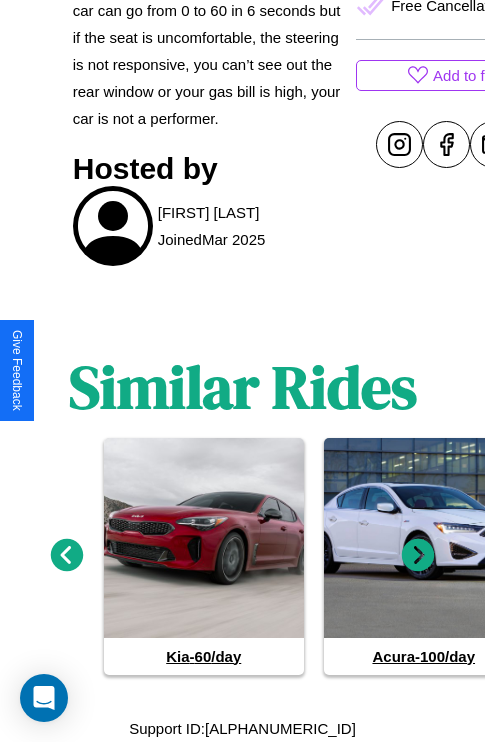 click 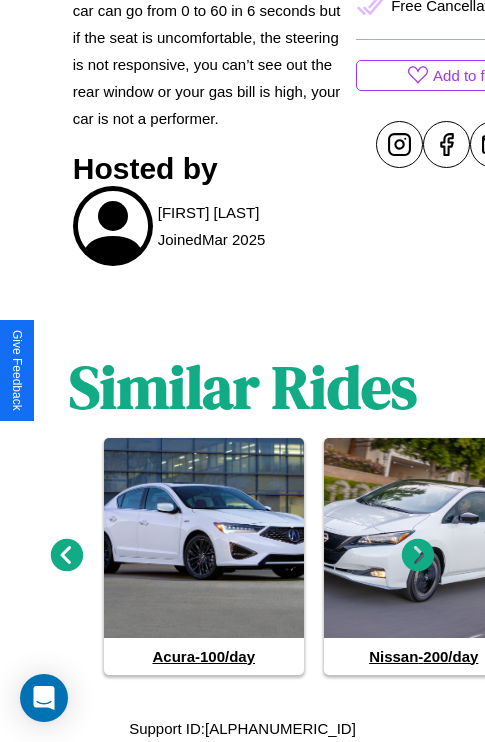 click 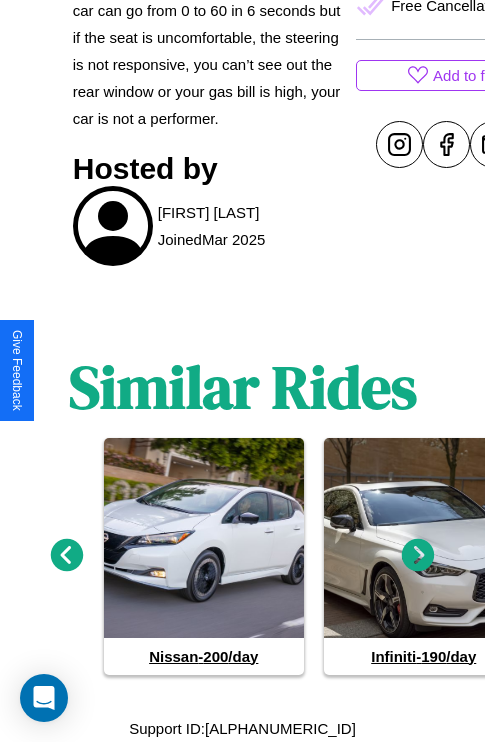 click 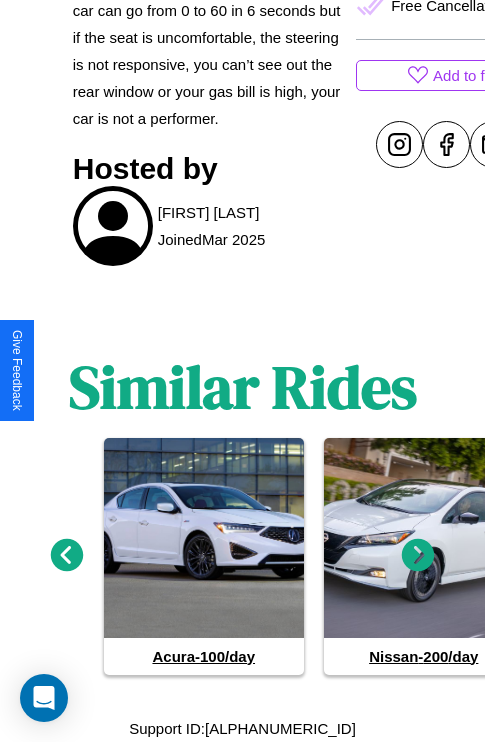 click 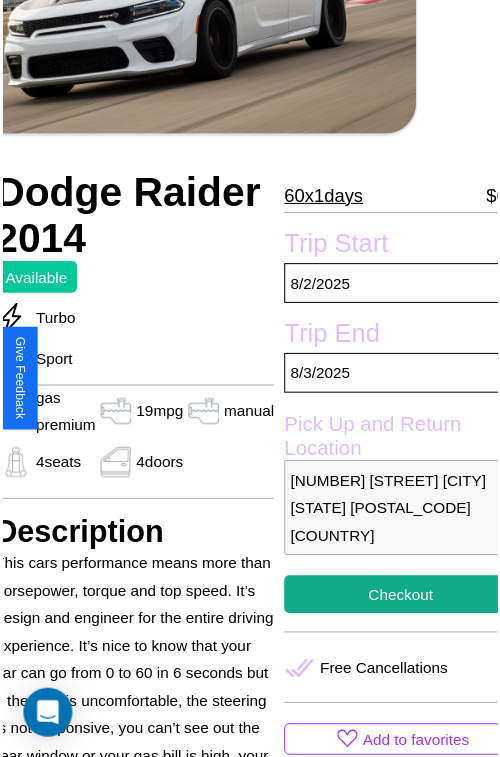 scroll, scrollTop: 99, scrollLeft: 91, axis: both 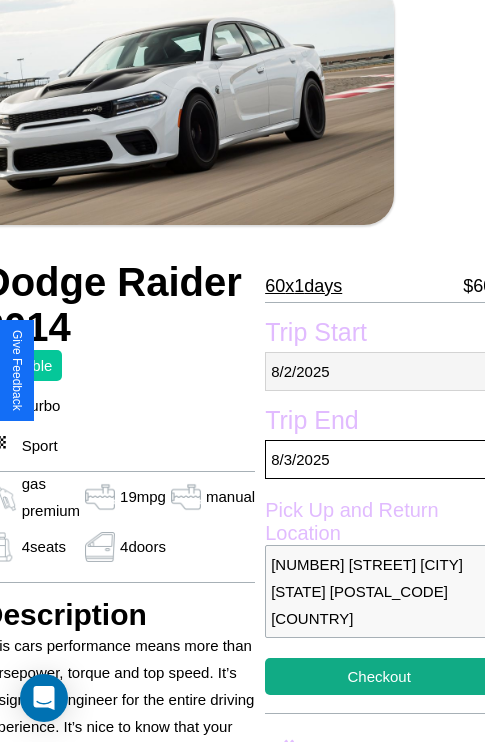 click on "8 / 2 / 2025" at bounding box center [379, 371] 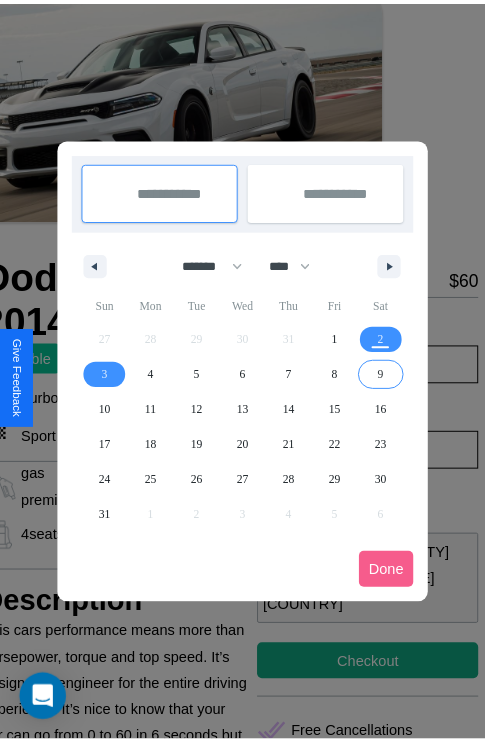 scroll, scrollTop: 0, scrollLeft: 91, axis: horizontal 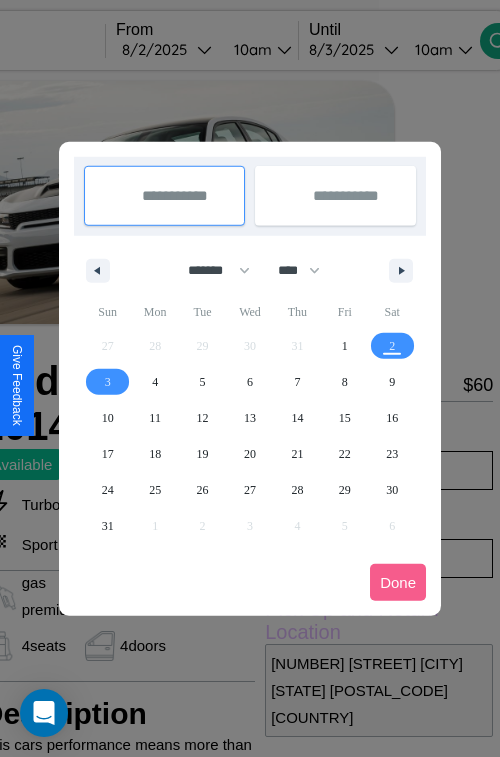 click at bounding box center [250, 378] 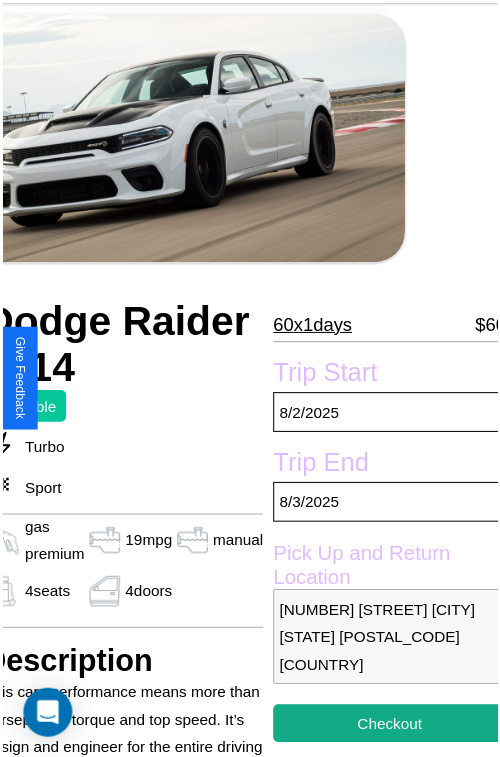 scroll, scrollTop: 99, scrollLeft: 91, axis: both 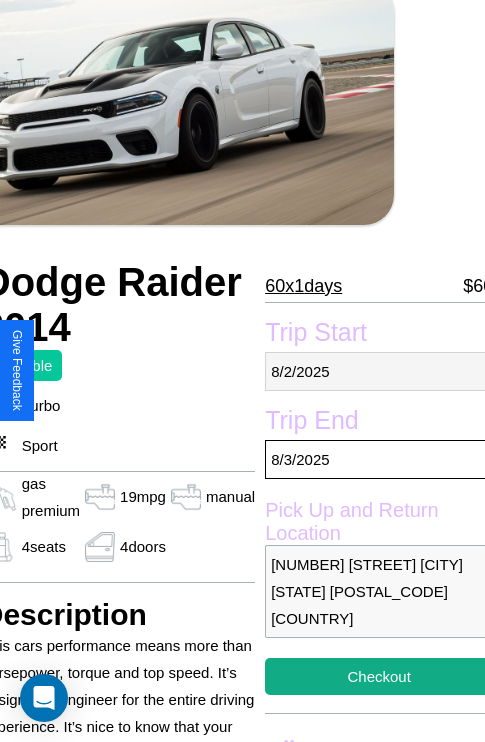 click on "8 / 2 / 2025" at bounding box center (379, 371) 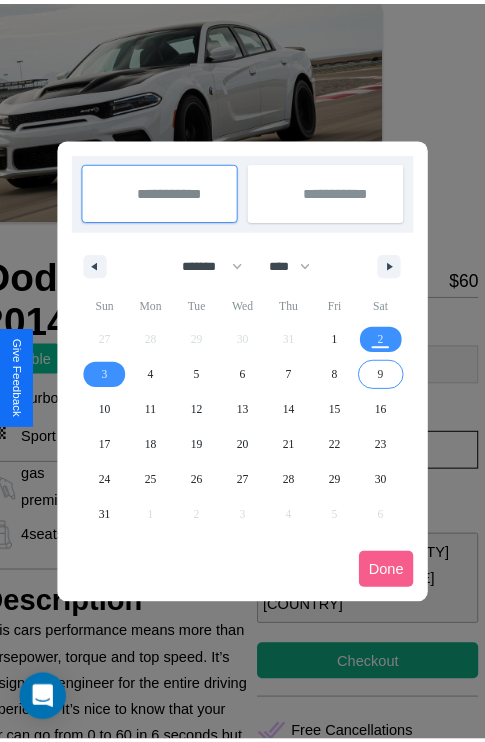 scroll, scrollTop: 0, scrollLeft: 91, axis: horizontal 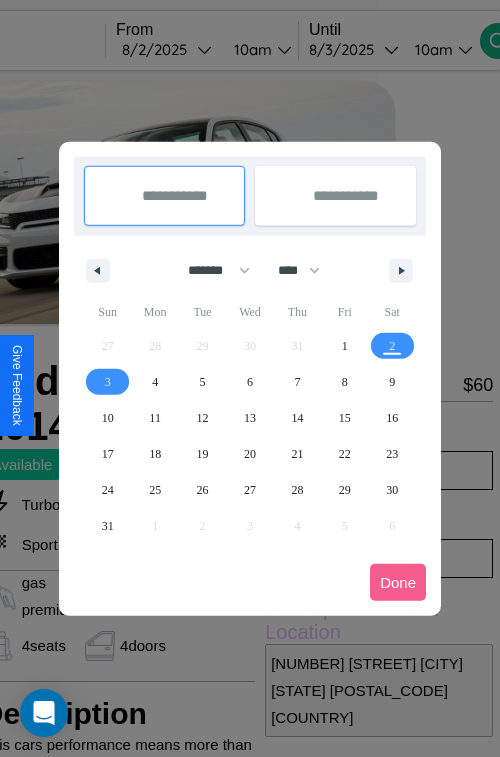 click at bounding box center (250, 378) 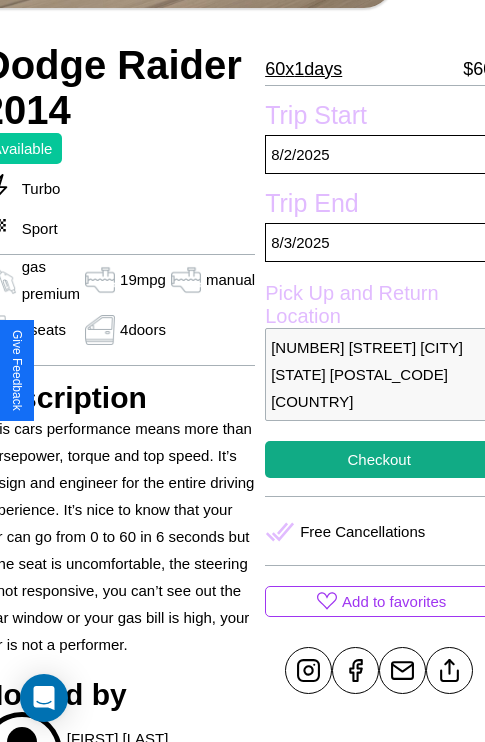 scroll, scrollTop: 377, scrollLeft: 91, axis: both 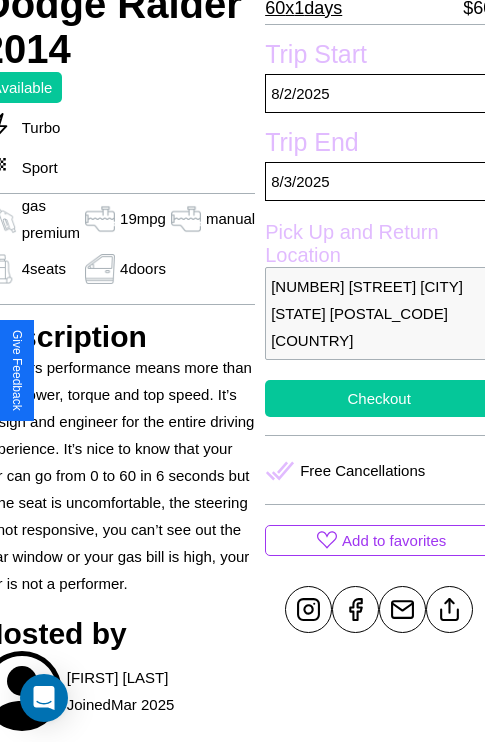click on "Checkout" at bounding box center (379, 398) 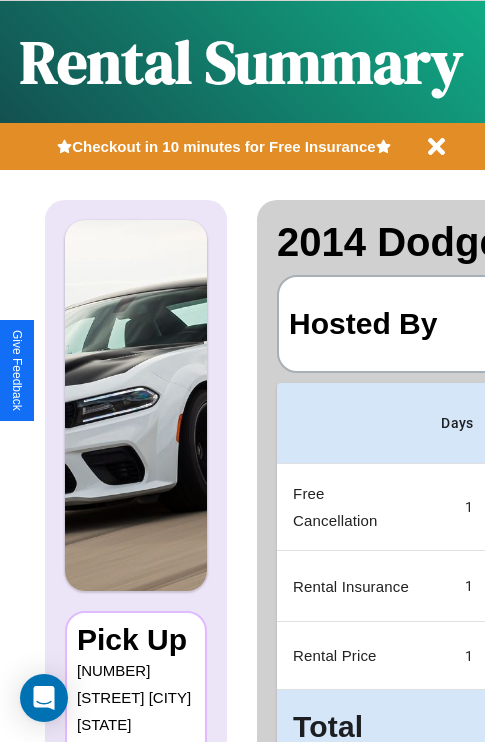 scroll, scrollTop: 0, scrollLeft: 392, axis: horizontal 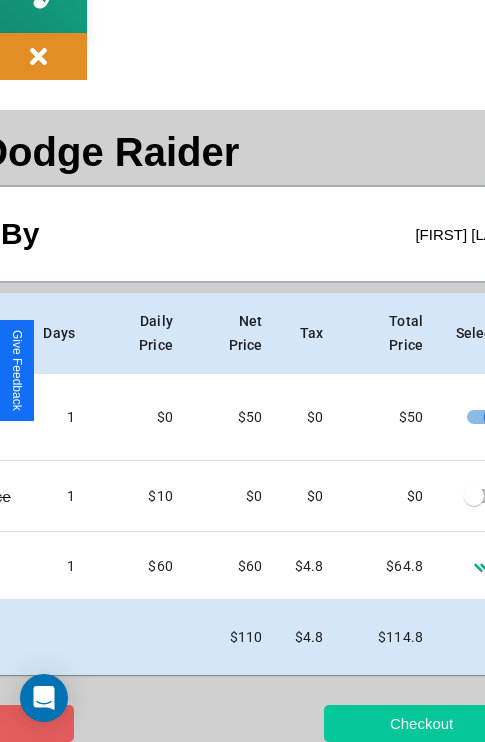 click on "Checkout" at bounding box center [421, 723] 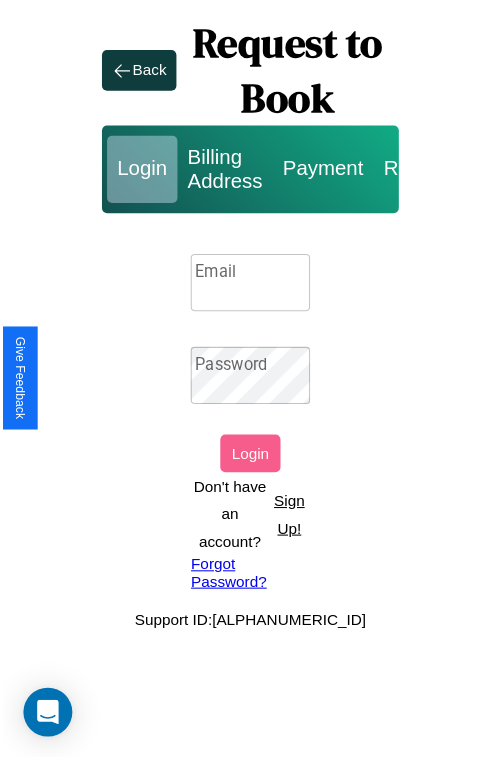 scroll, scrollTop: 0, scrollLeft: 0, axis: both 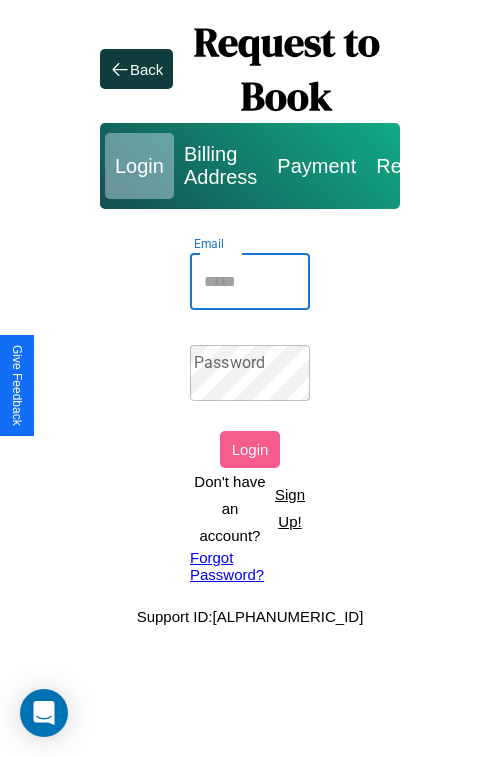 click on "Email" at bounding box center (250, 282) 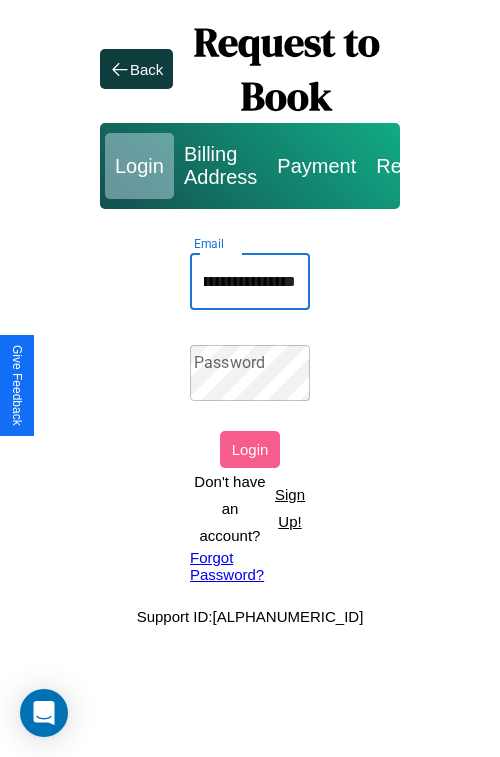 scroll, scrollTop: 0, scrollLeft: 85, axis: horizontal 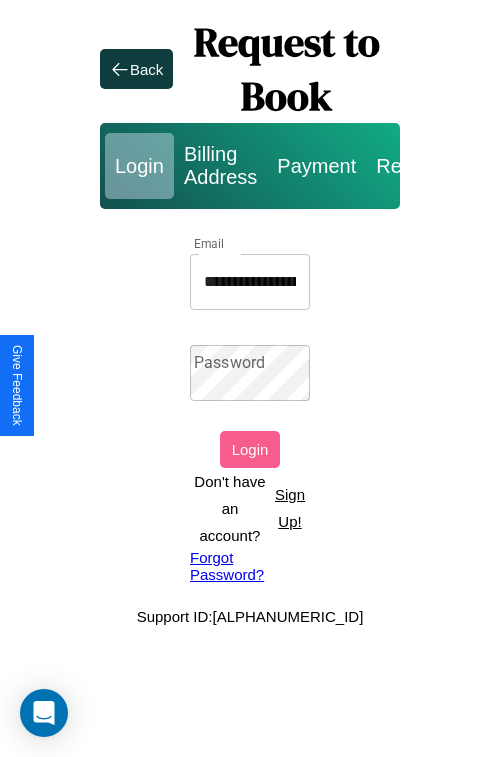 click on "Forgot Password?" at bounding box center (250, 566) 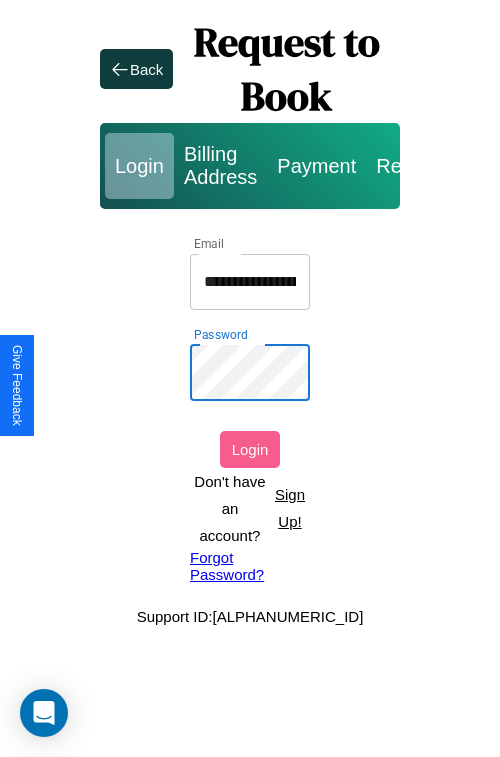 scroll, scrollTop: 0, scrollLeft: 86, axis: horizontal 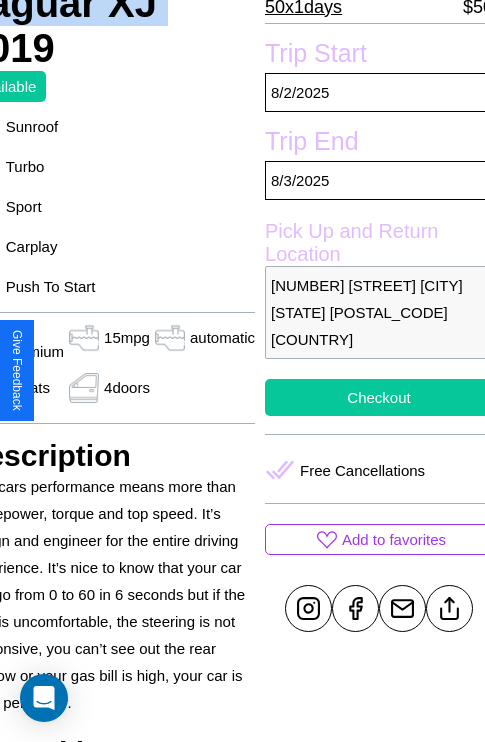 click on "Checkout" at bounding box center (379, 397) 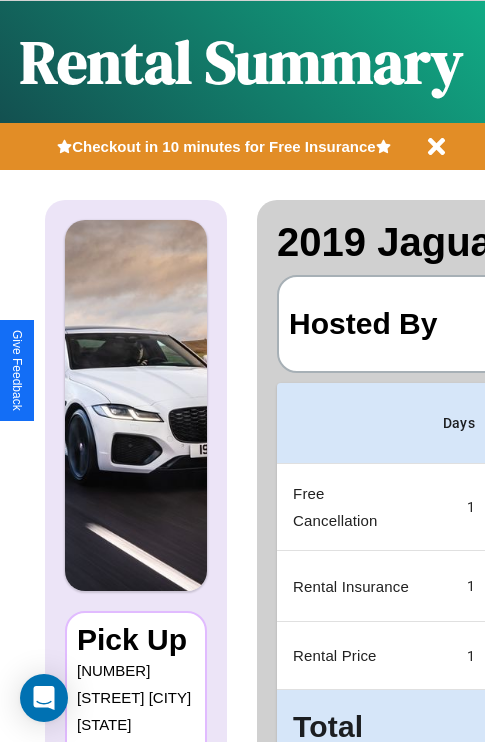 scroll, scrollTop: 0, scrollLeft: 392, axis: horizontal 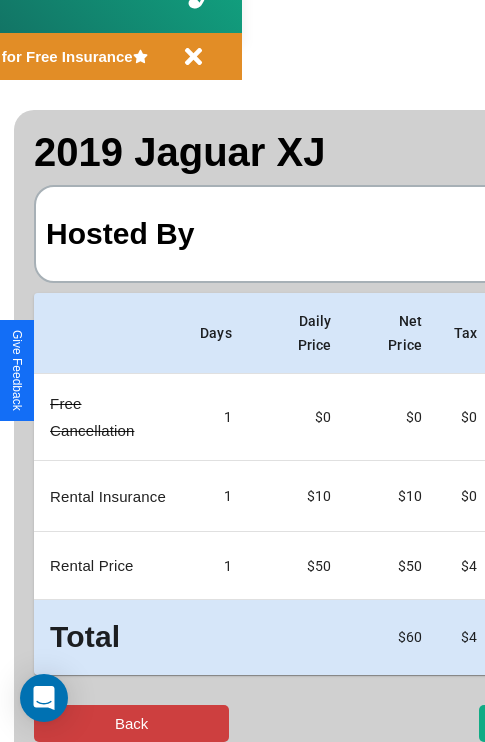click on "Back" at bounding box center [131, 723] 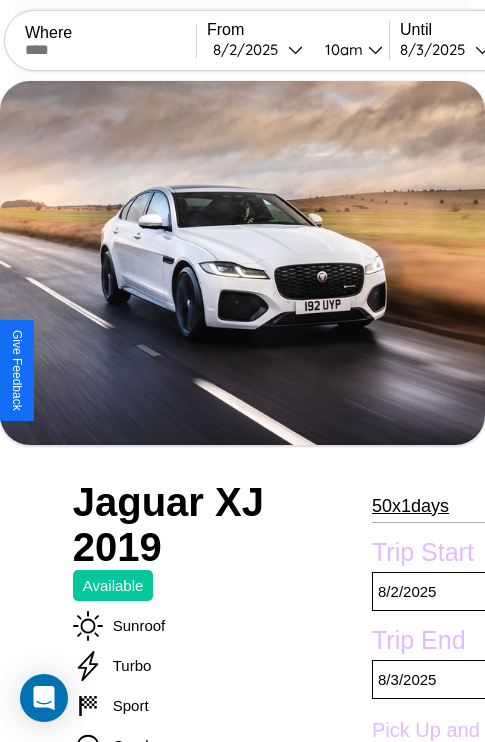 scroll, scrollTop: 722, scrollLeft: 0, axis: vertical 